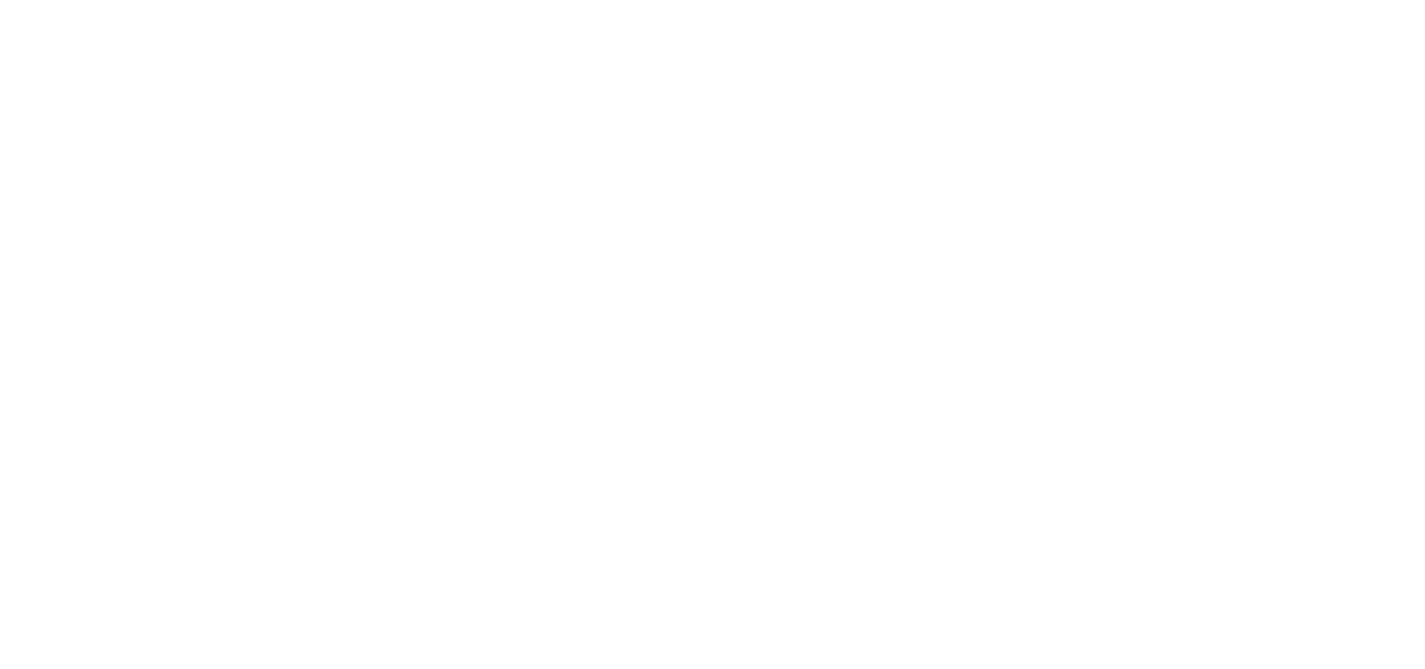 scroll, scrollTop: 0, scrollLeft: 0, axis: both 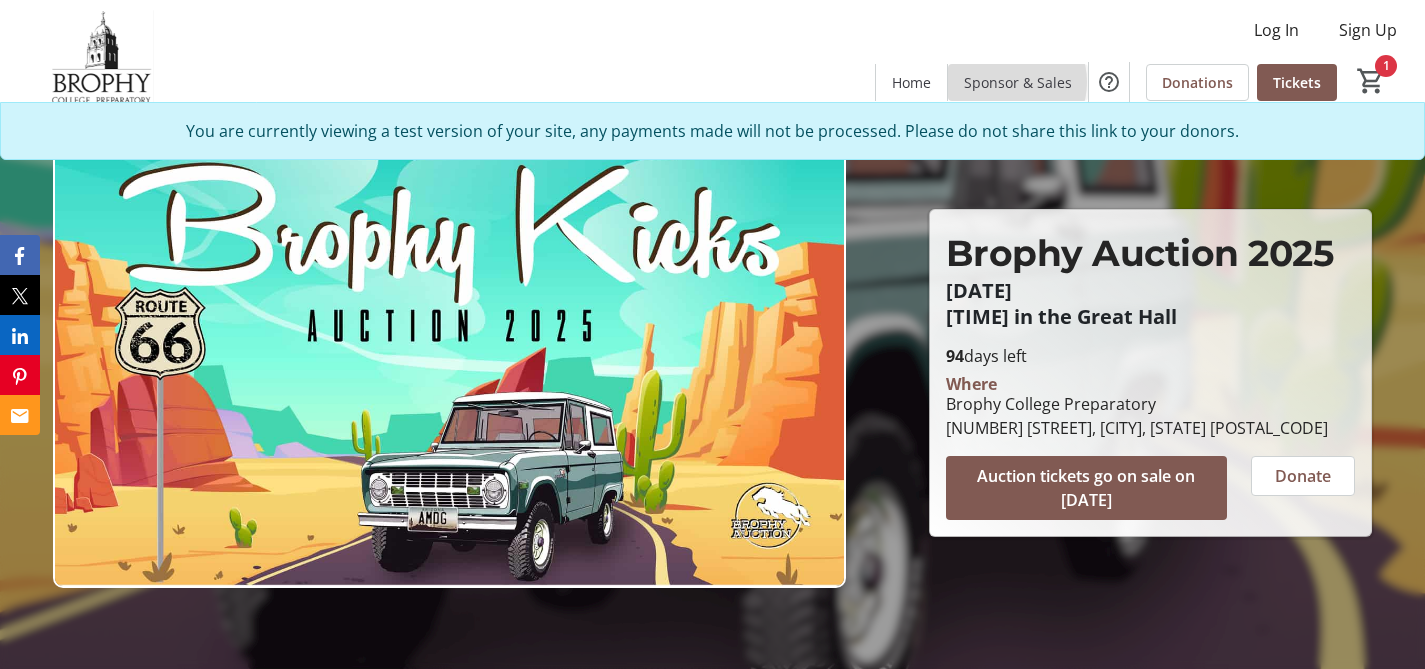 click on "Sponsor & Sales" 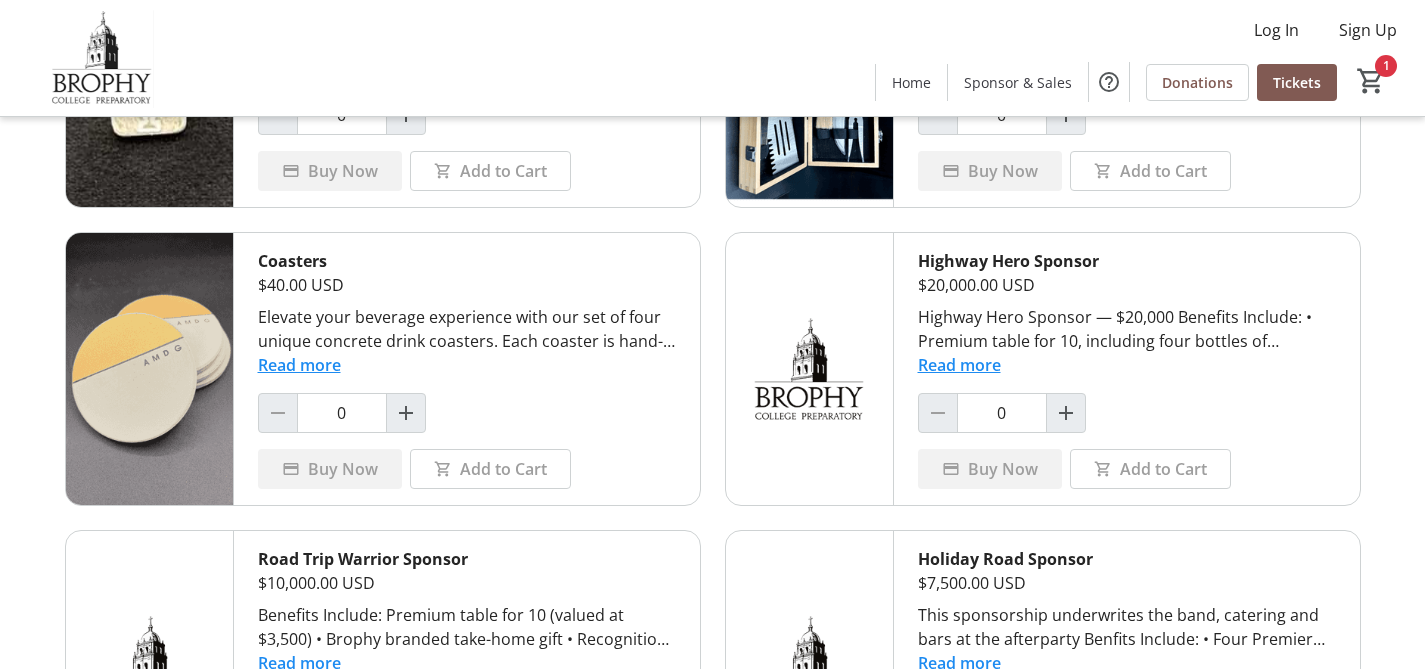 scroll, scrollTop: 0, scrollLeft: 0, axis: both 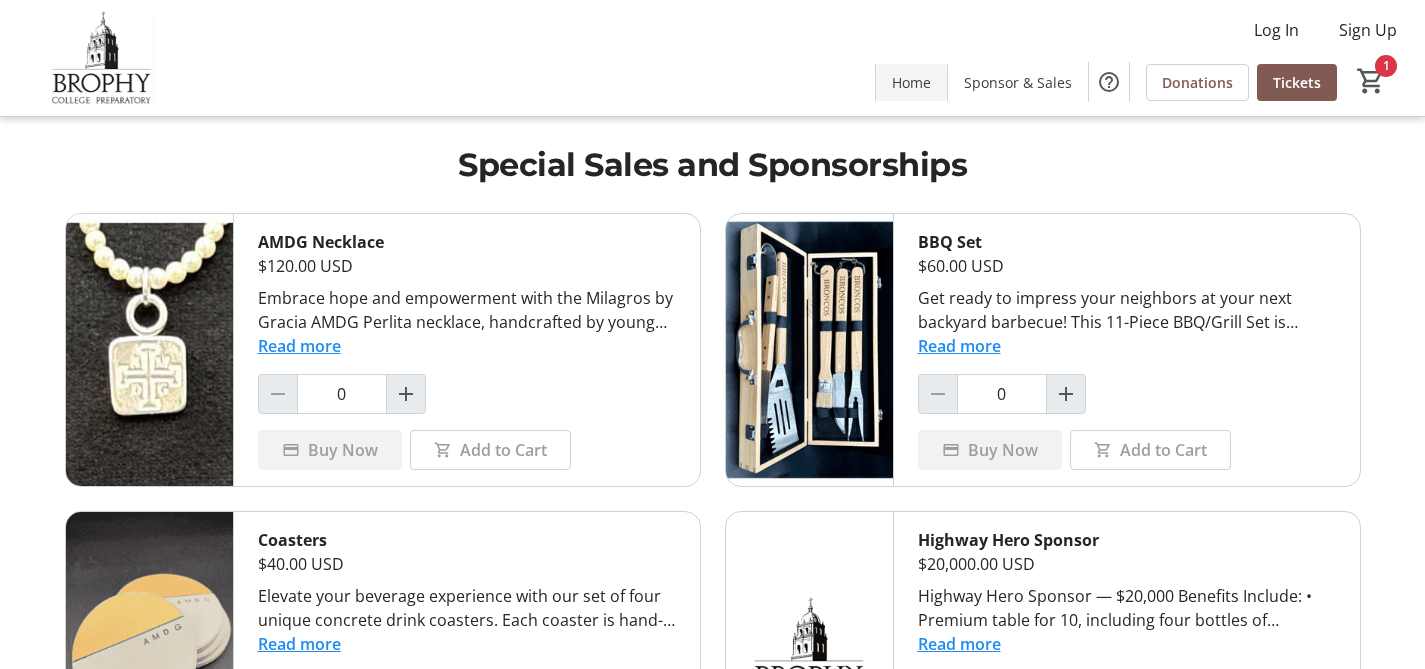 click on "Home" 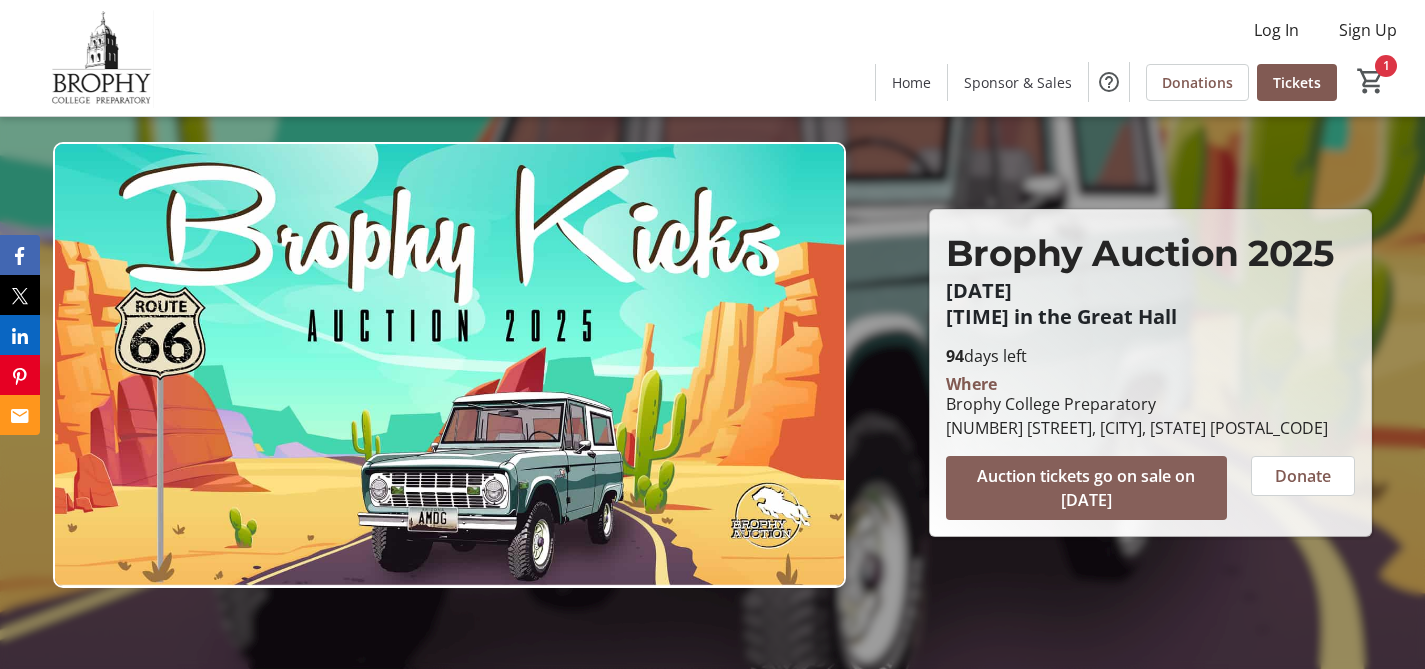 click on "Auction tickets go on sale on 9/25/25" at bounding box center [1086, 488] 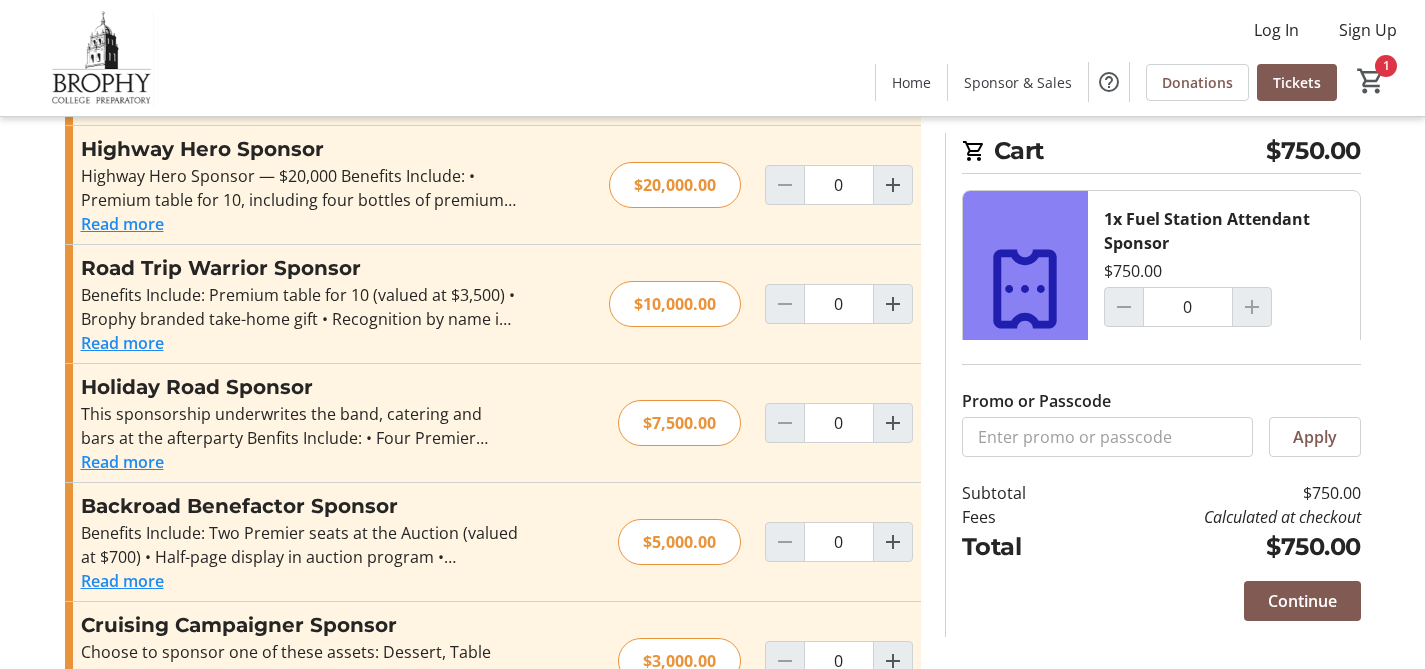 scroll, scrollTop: 0, scrollLeft: 0, axis: both 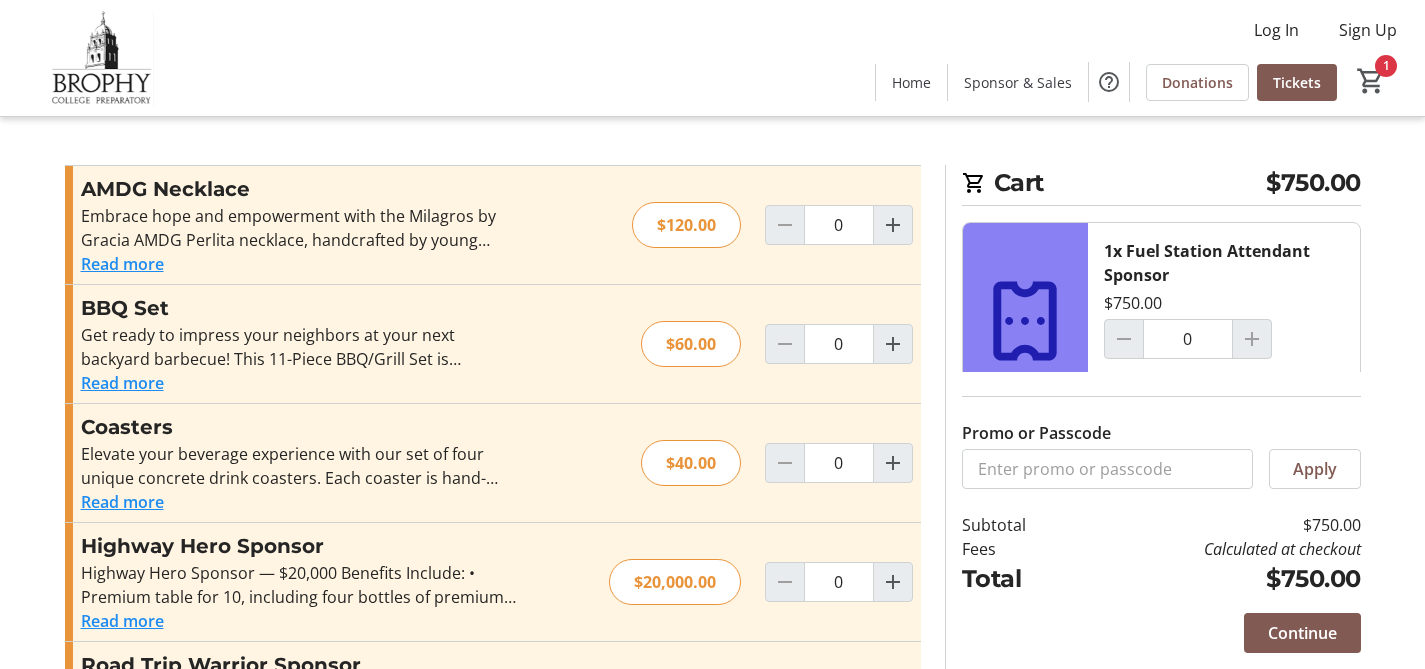 click on "Donations" 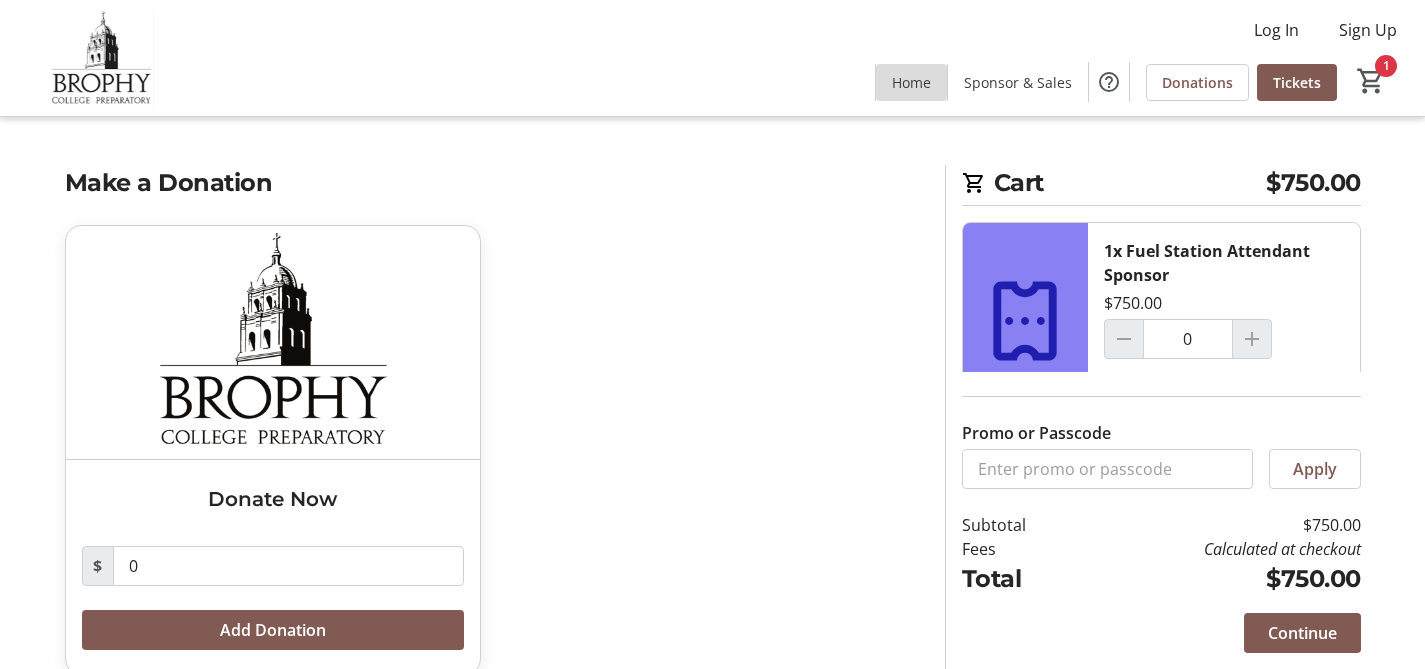 click on "Home" 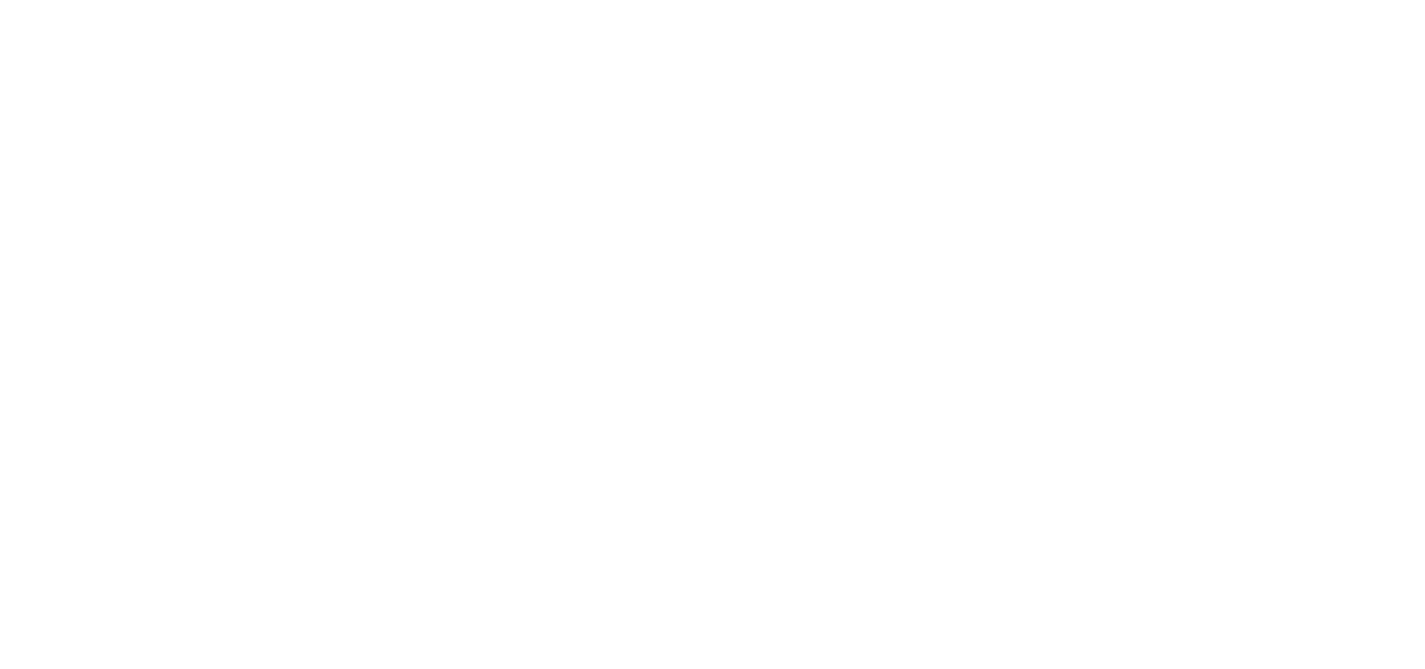 scroll, scrollTop: 0, scrollLeft: 0, axis: both 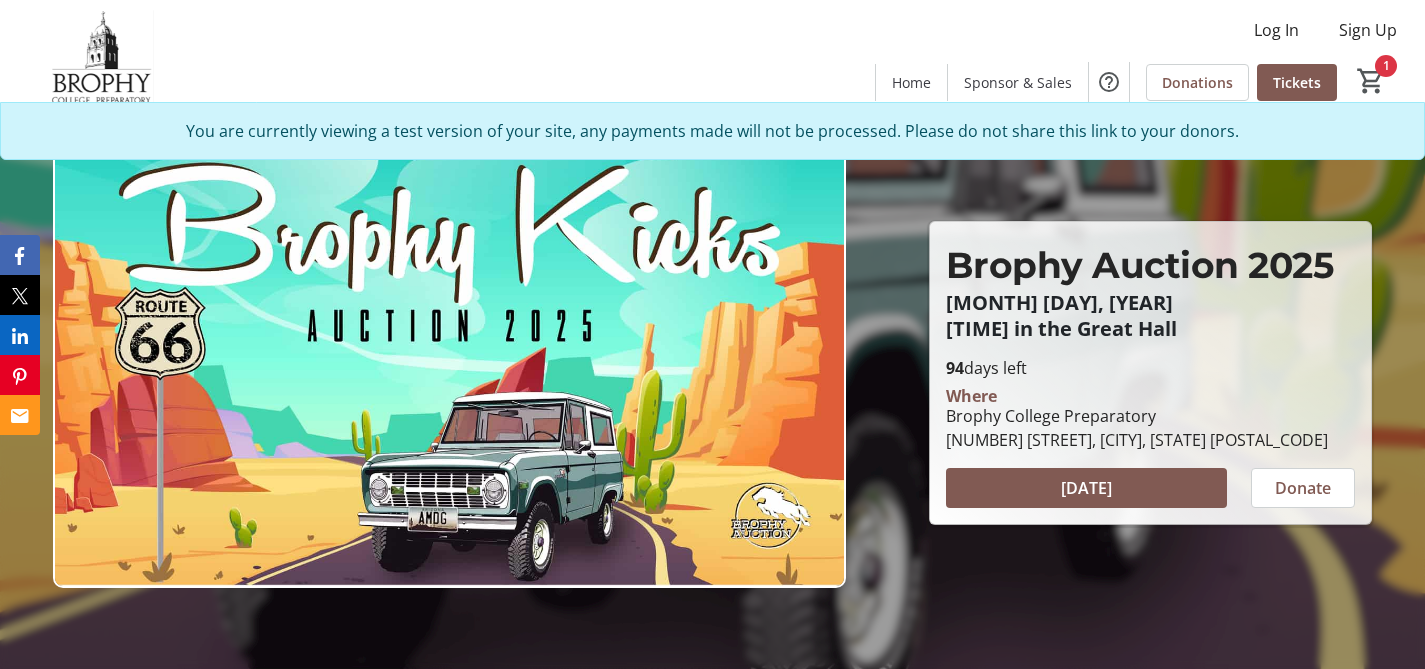 click on "Sponsor & Sales" 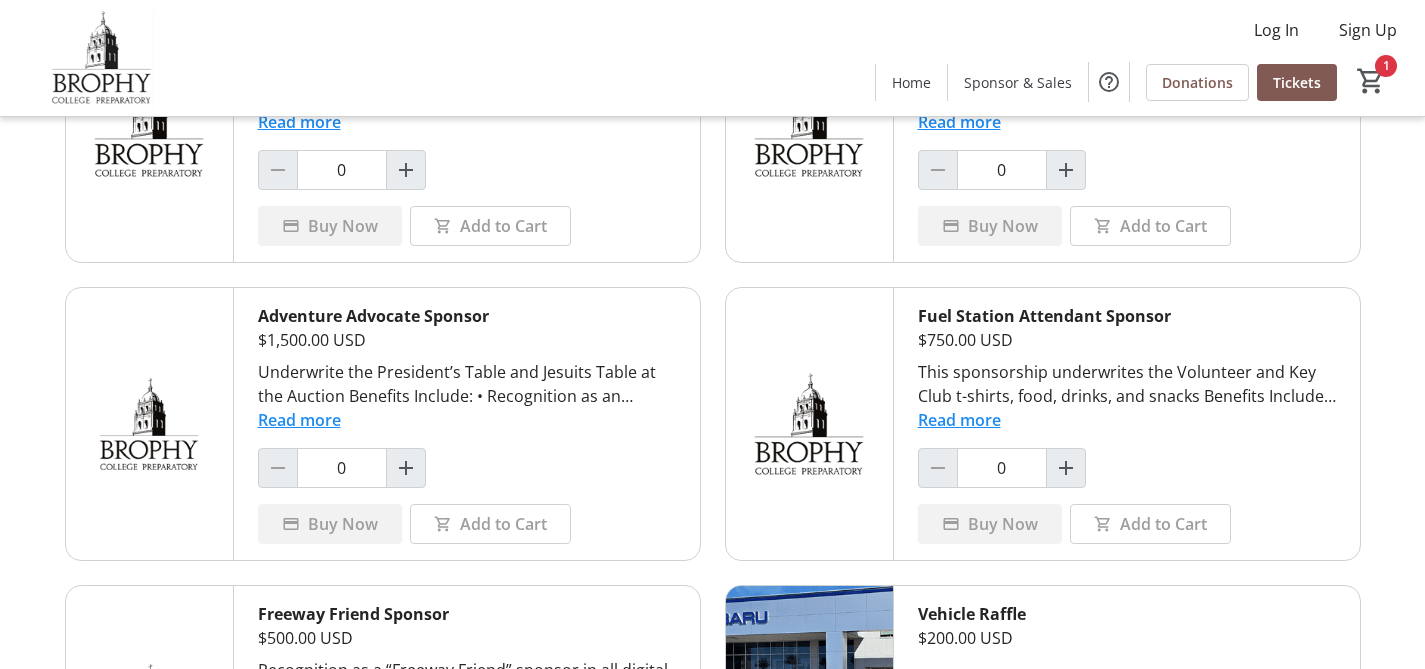 scroll, scrollTop: 1344, scrollLeft: 0, axis: vertical 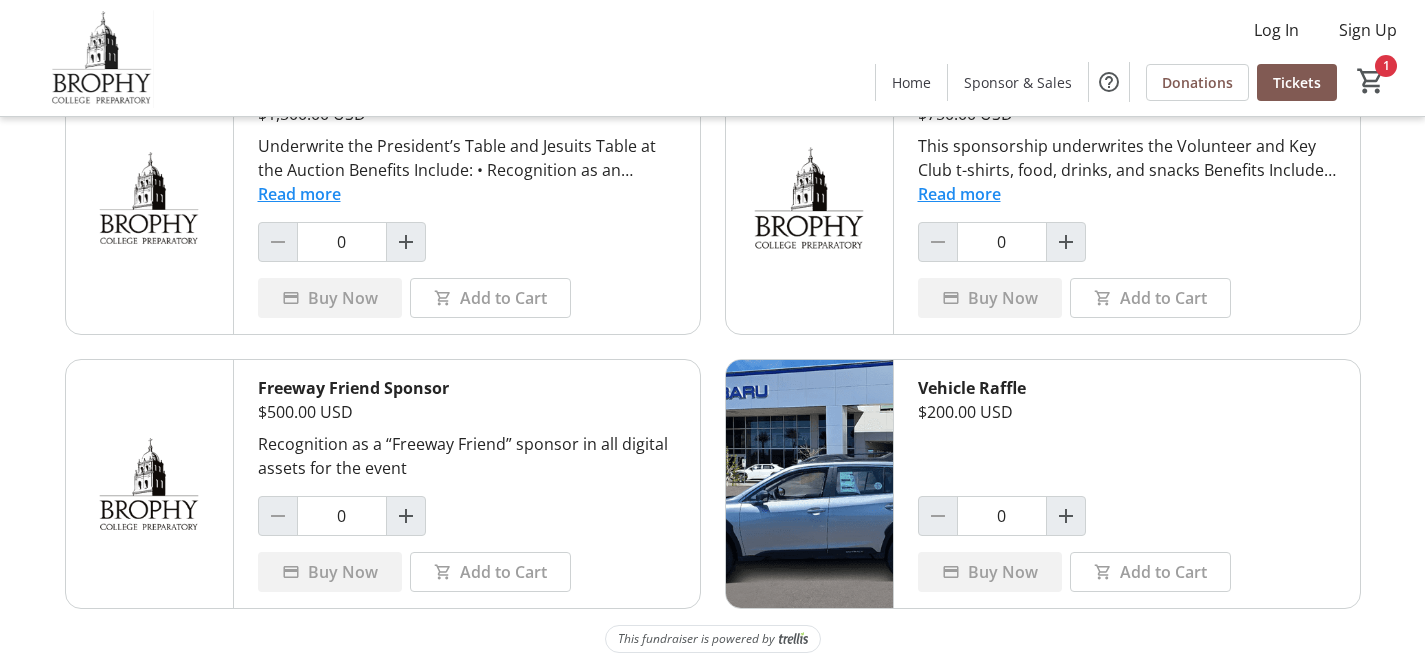 click 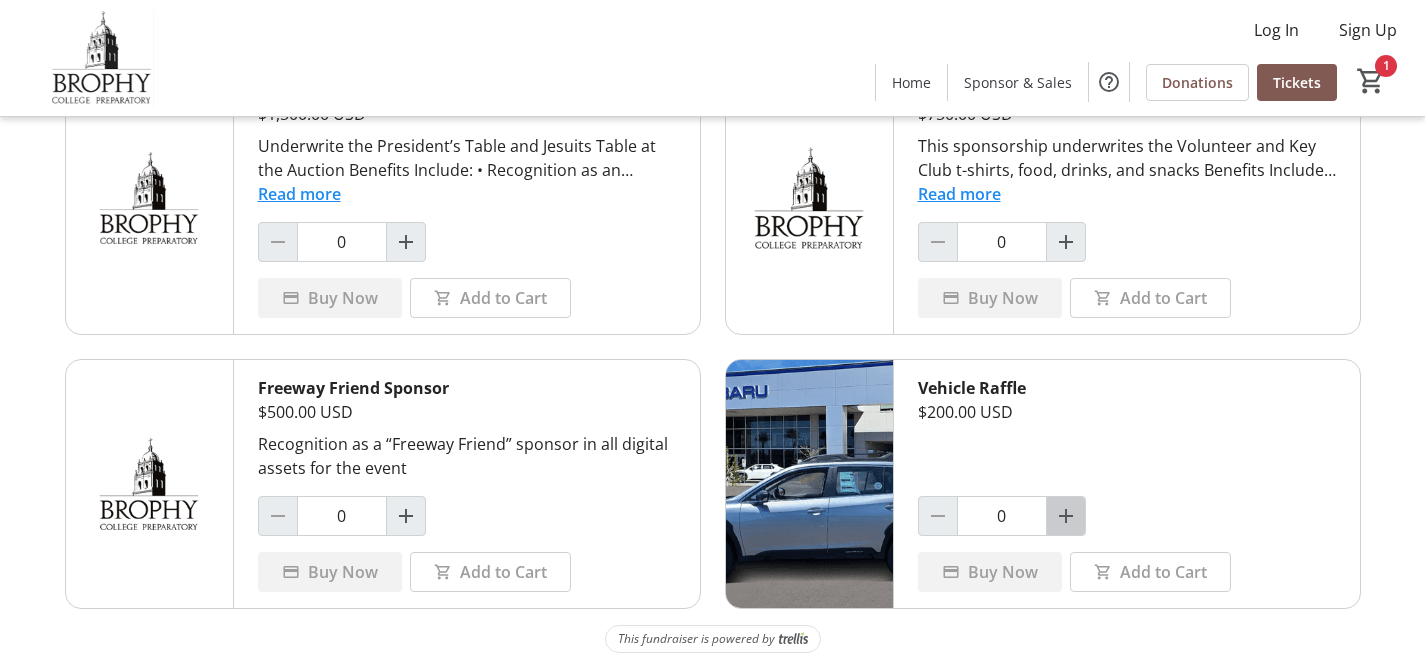 click 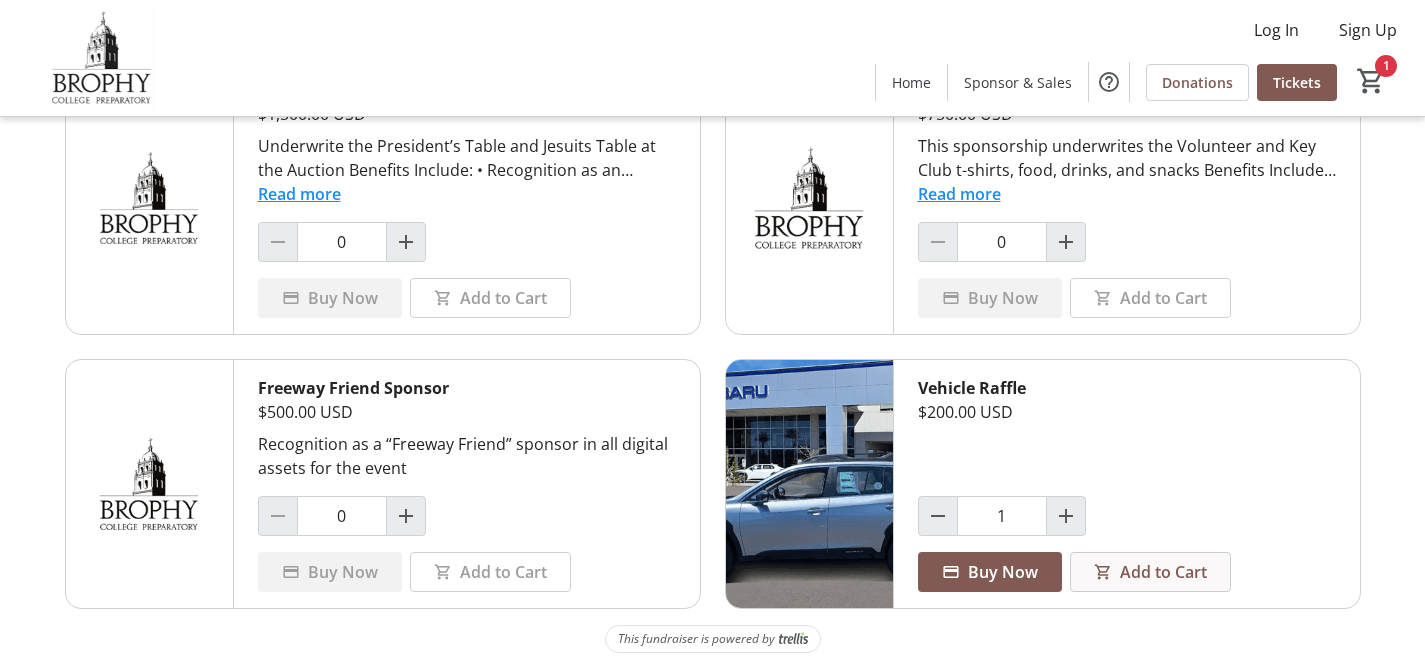 click 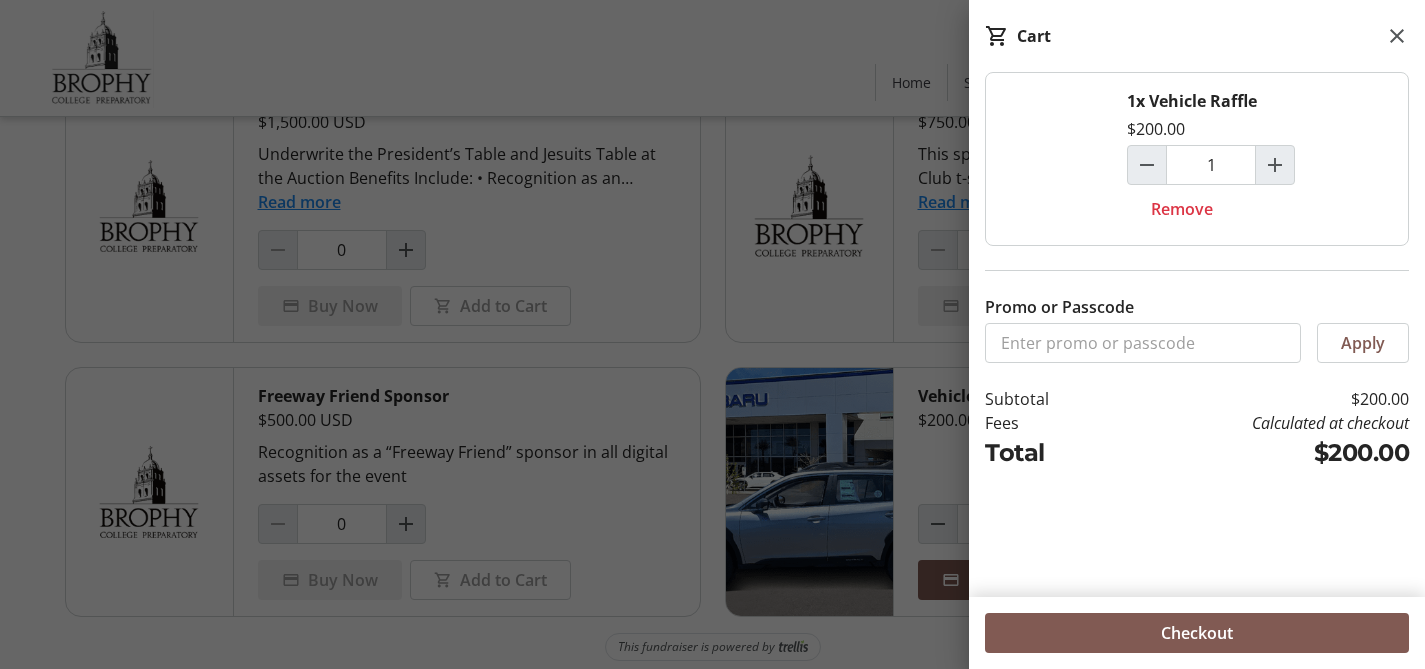 scroll, scrollTop: 1344, scrollLeft: 0, axis: vertical 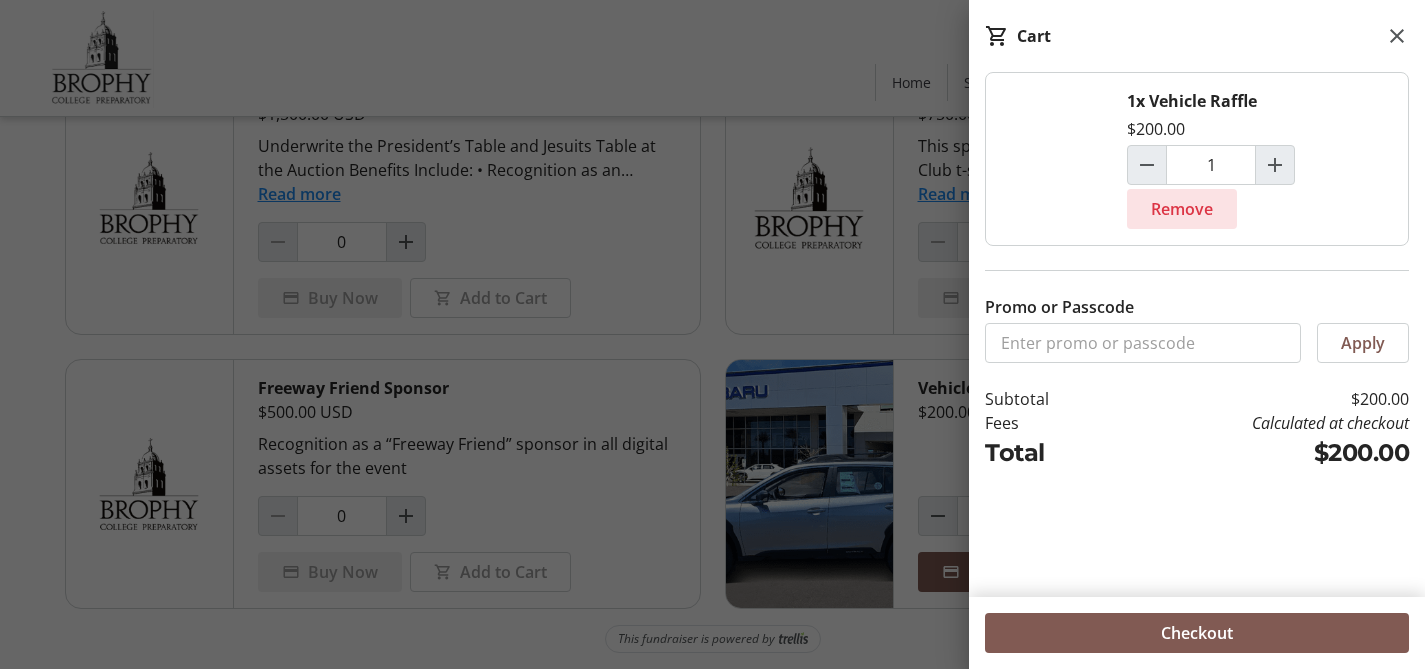 click on "Remove" 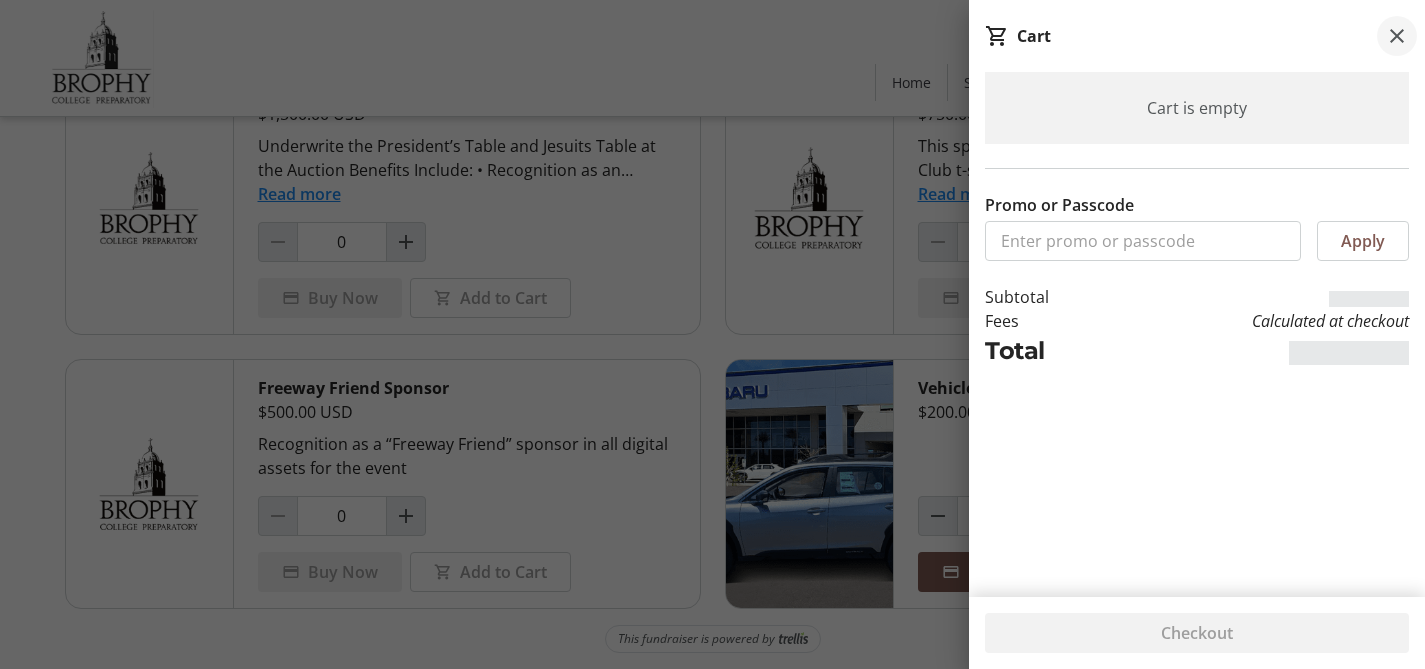 click 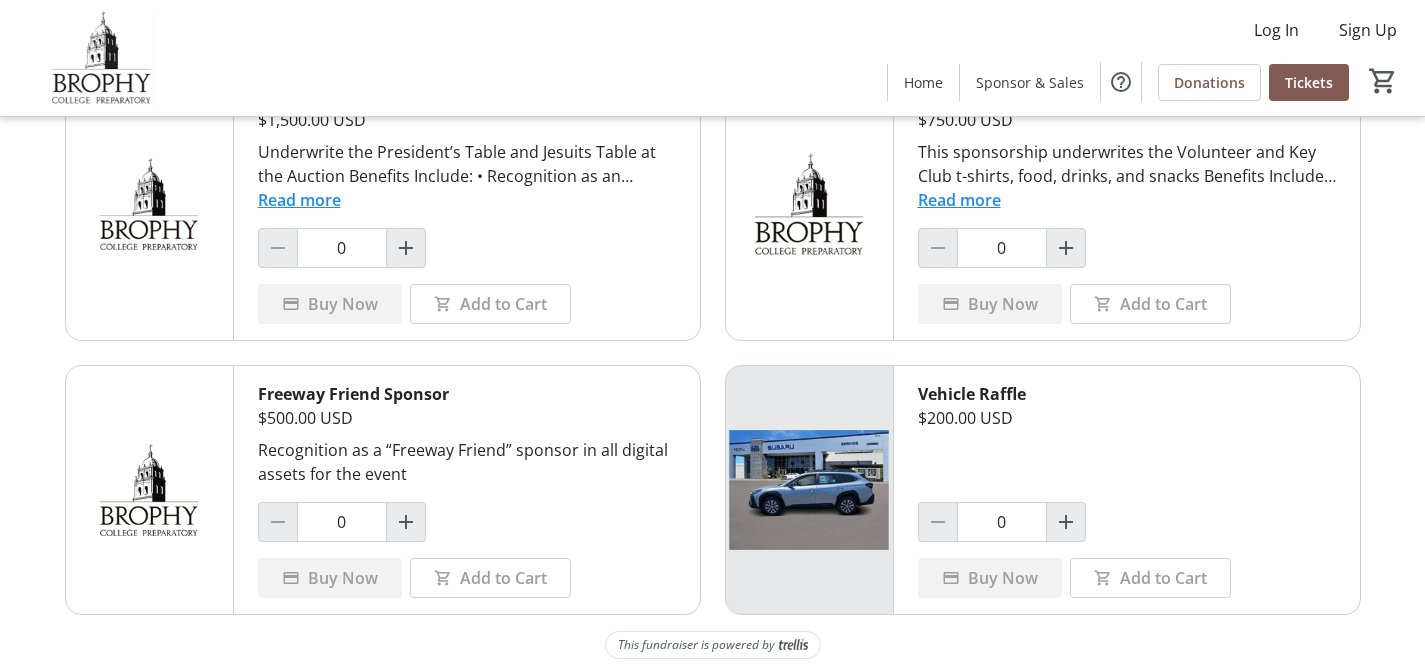 scroll, scrollTop: 1344, scrollLeft: 0, axis: vertical 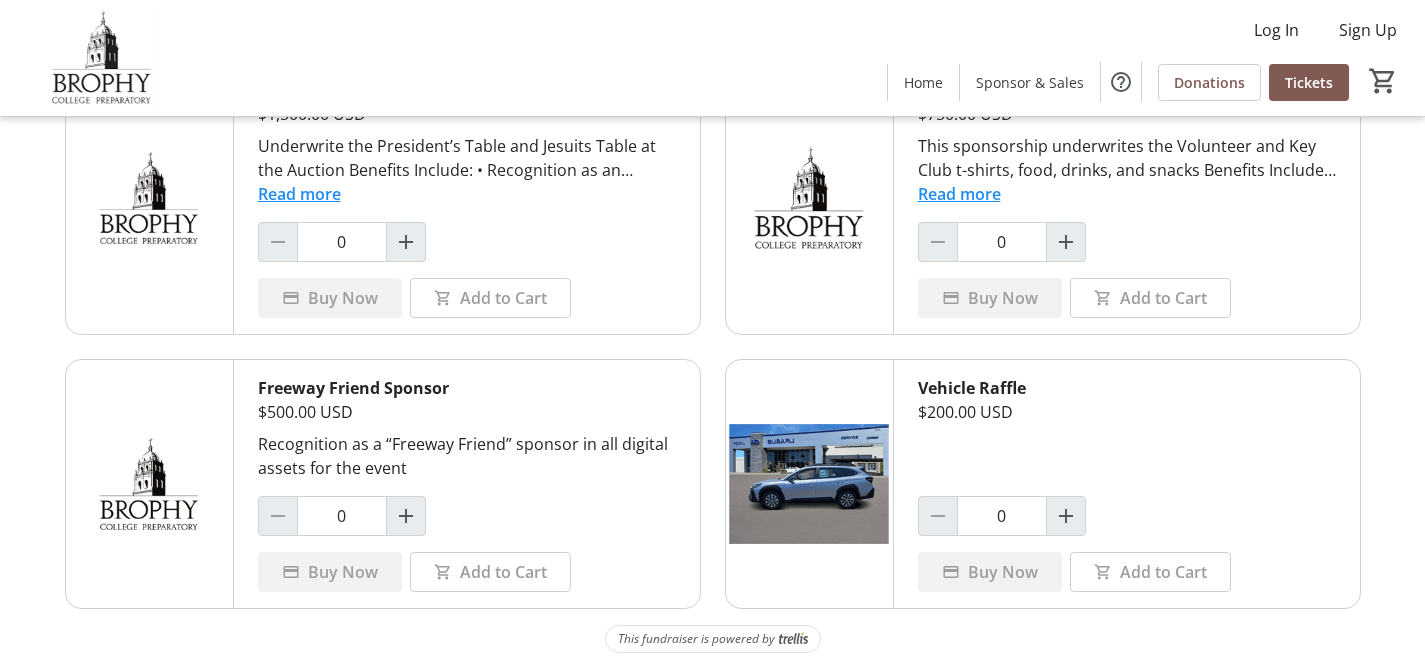 click 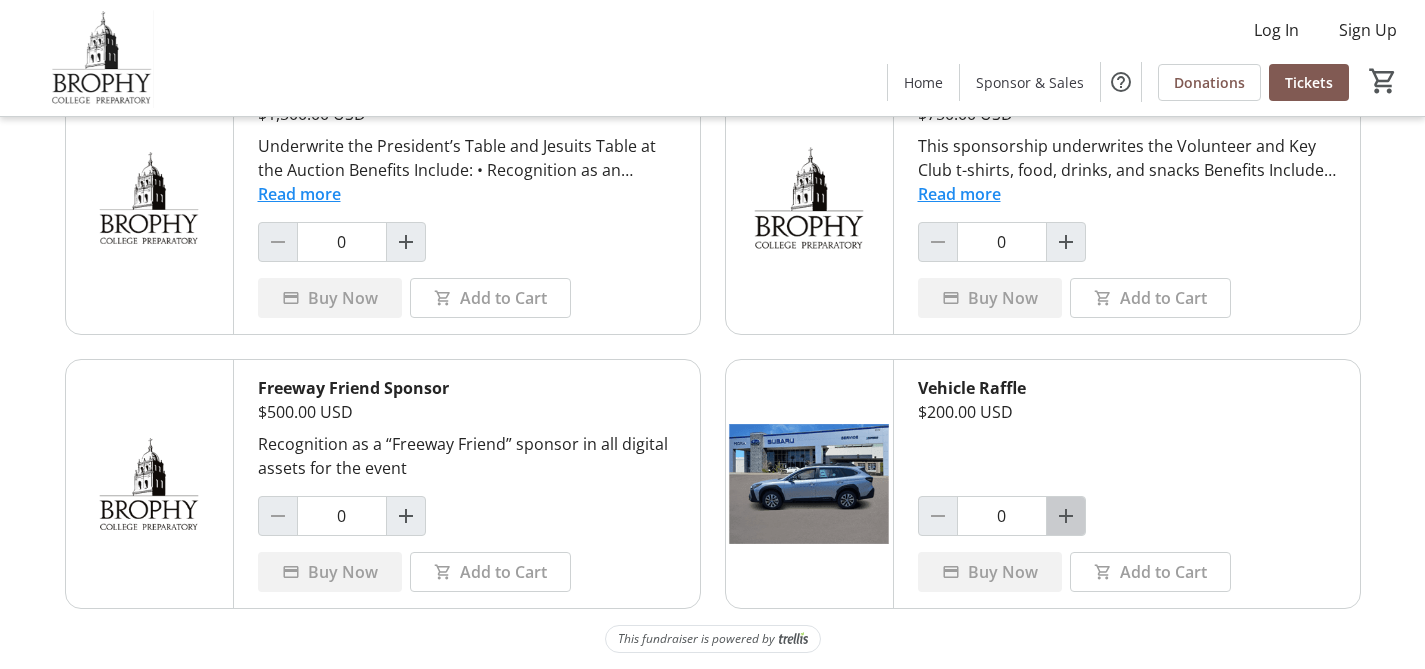 click 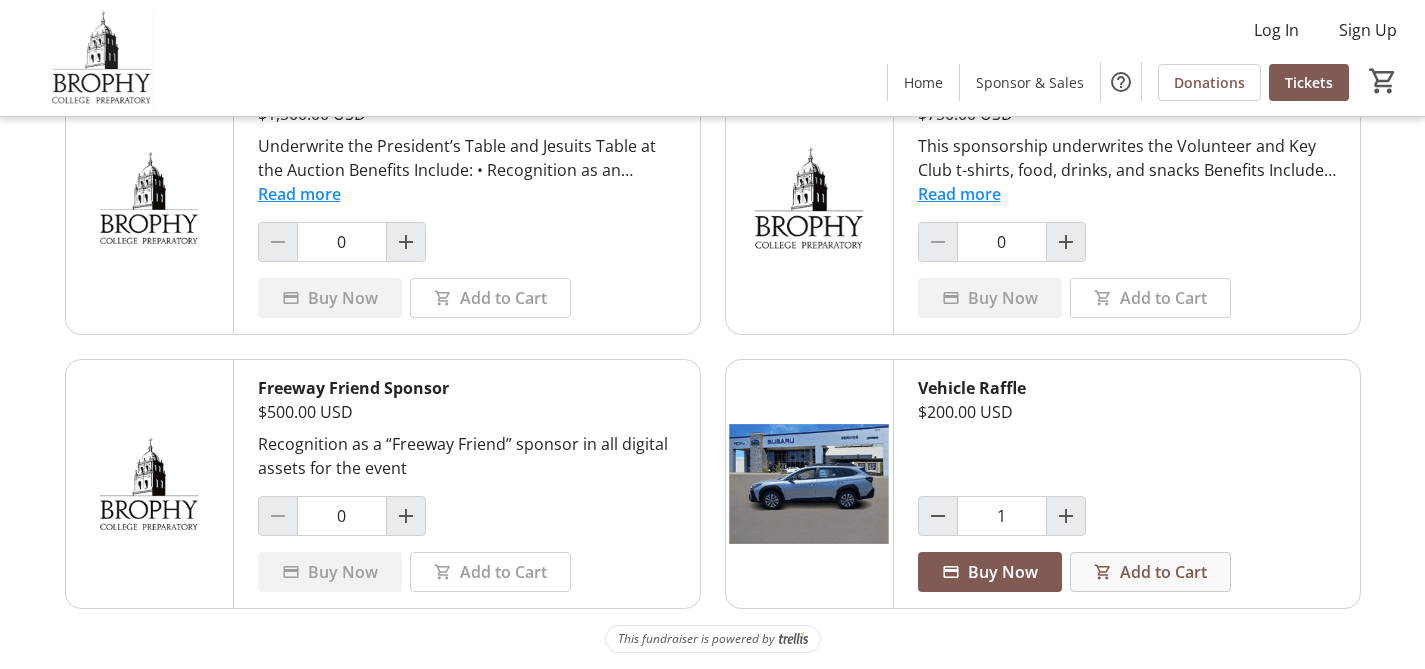 click on "Add to Cart" 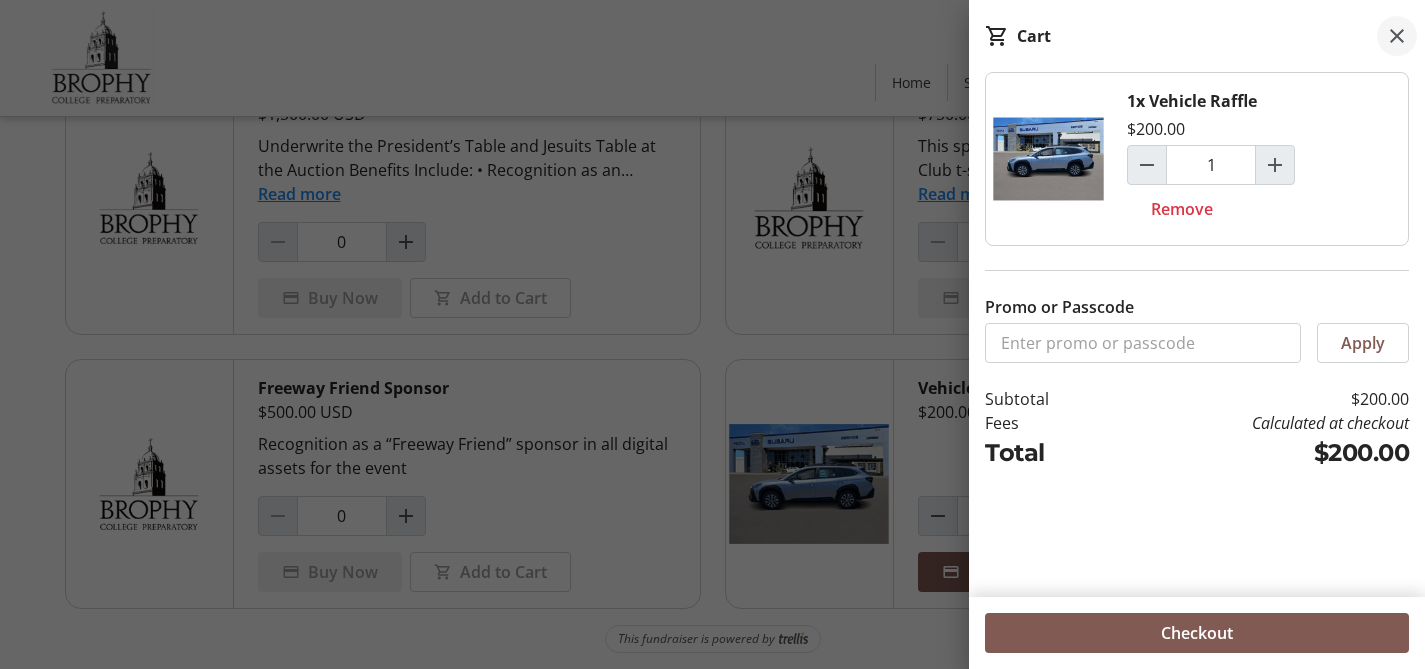 click 